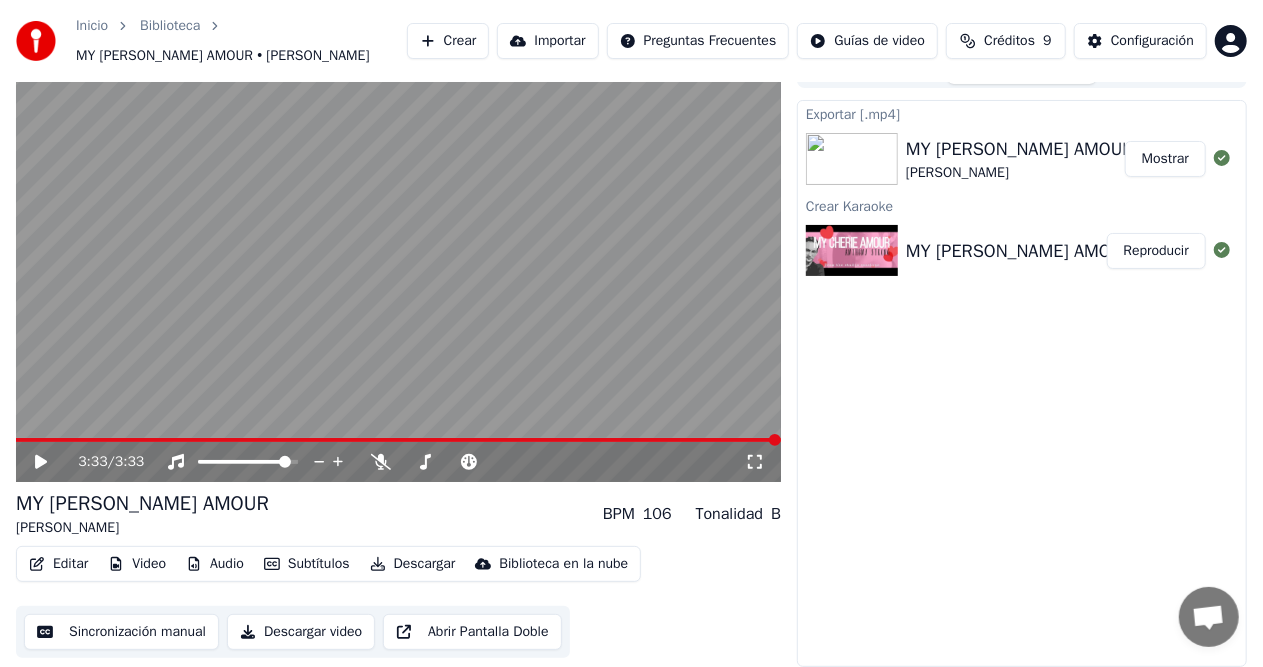 scroll, scrollTop: 30, scrollLeft: 0, axis: vertical 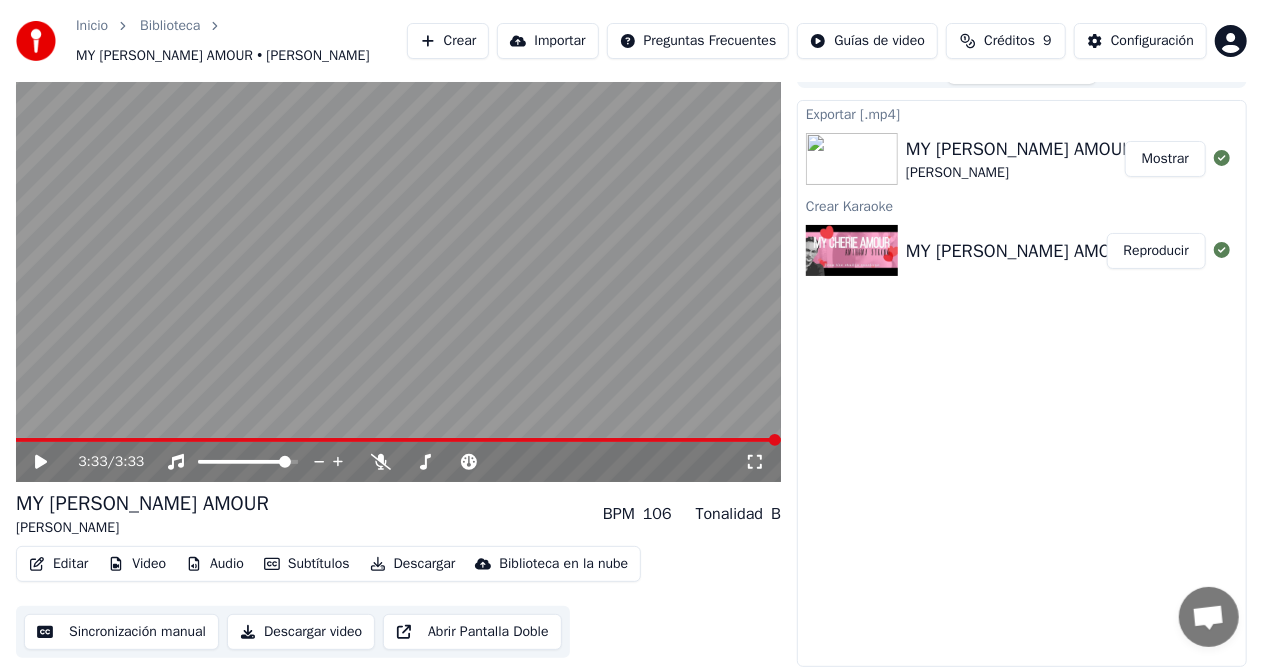 click 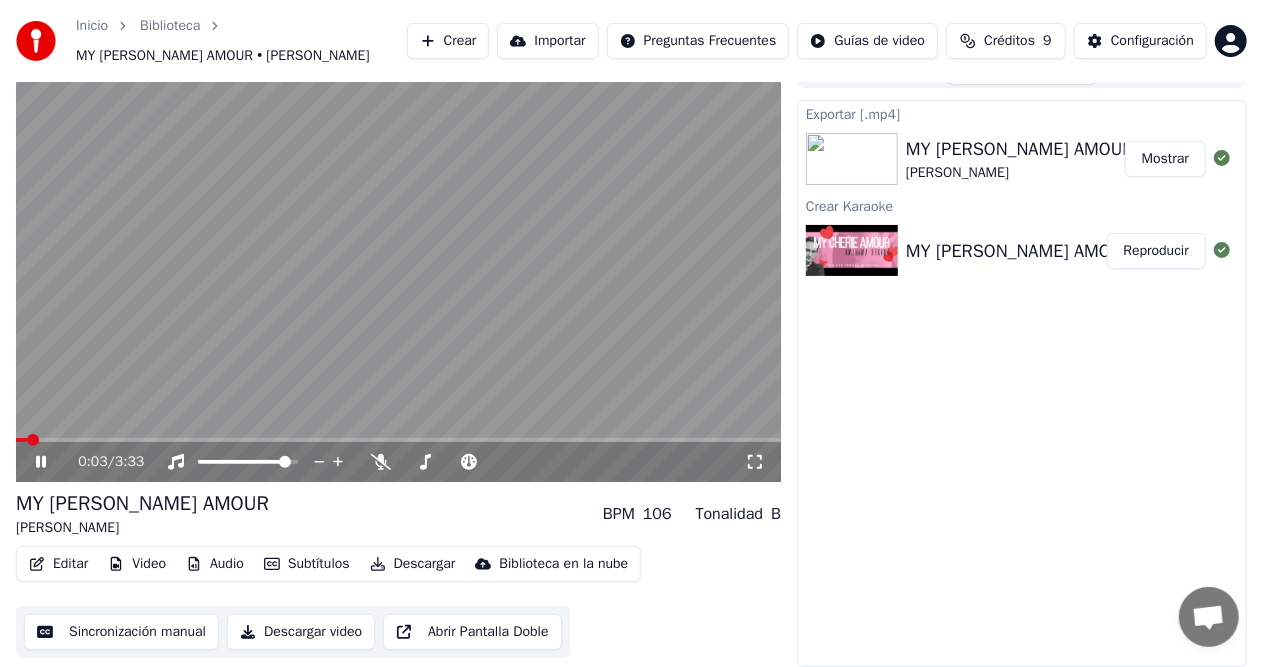 click at bounding box center (21, 440) 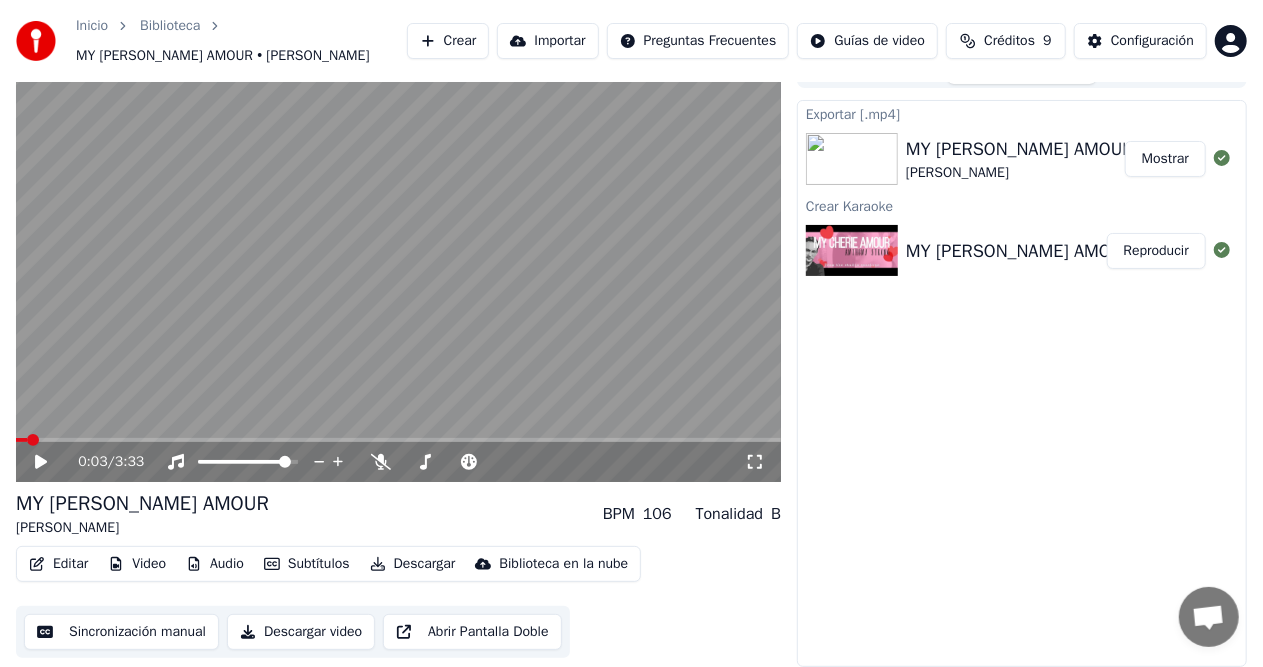click 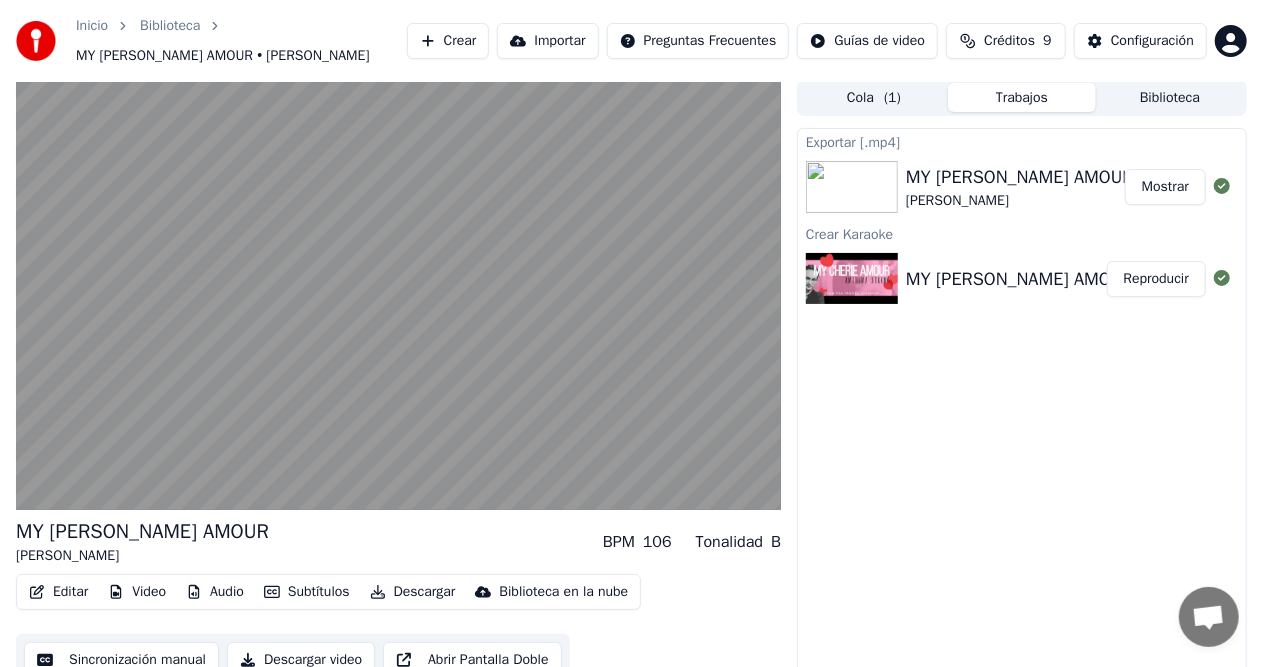 scroll, scrollTop: 0, scrollLeft: 0, axis: both 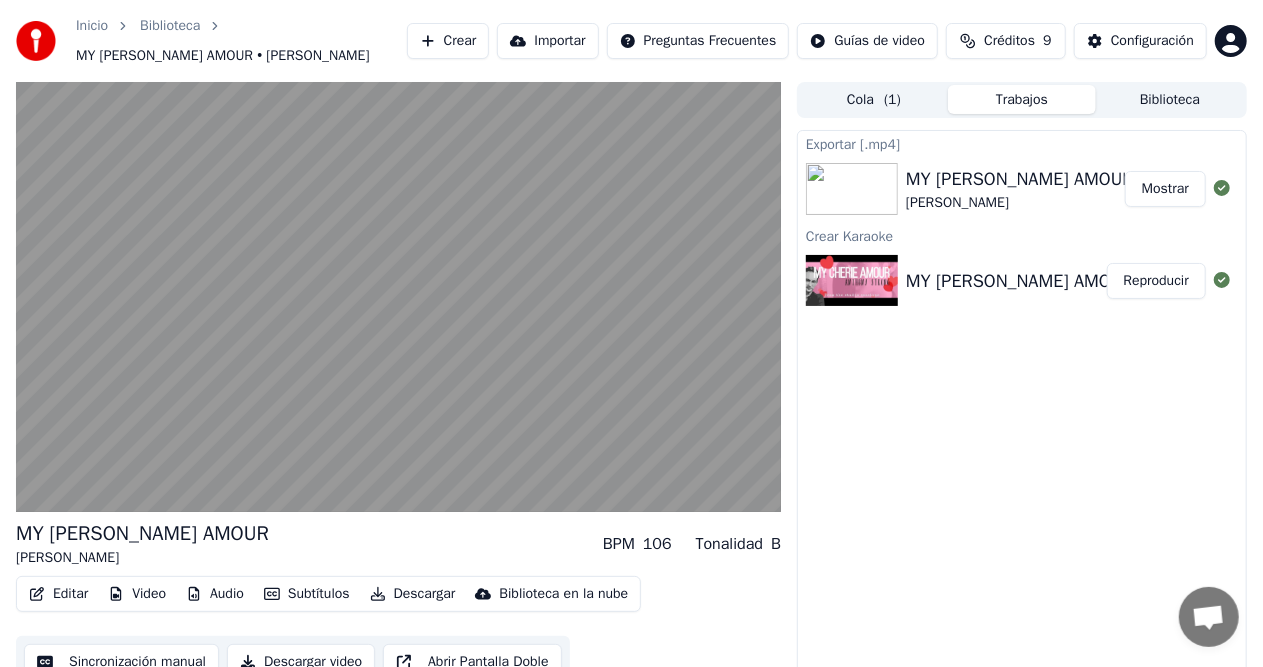 click on "Biblioteca" at bounding box center (1170, 99) 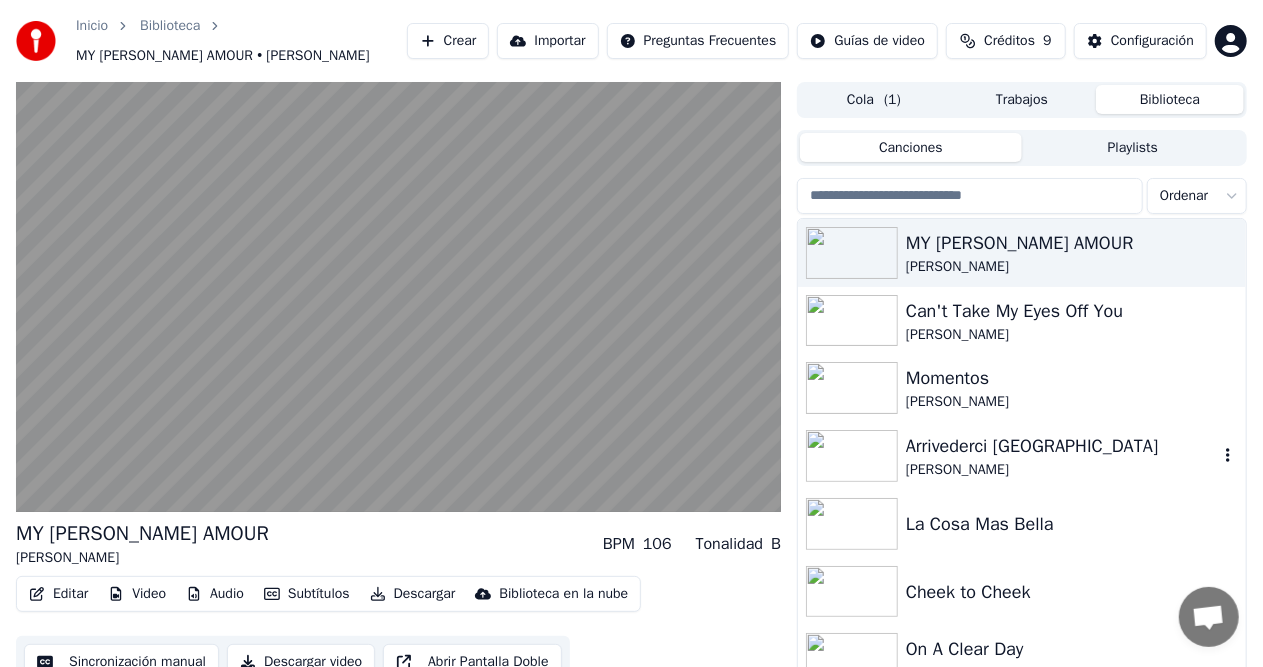 click on "[PERSON_NAME]" at bounding box center (1062, 470) 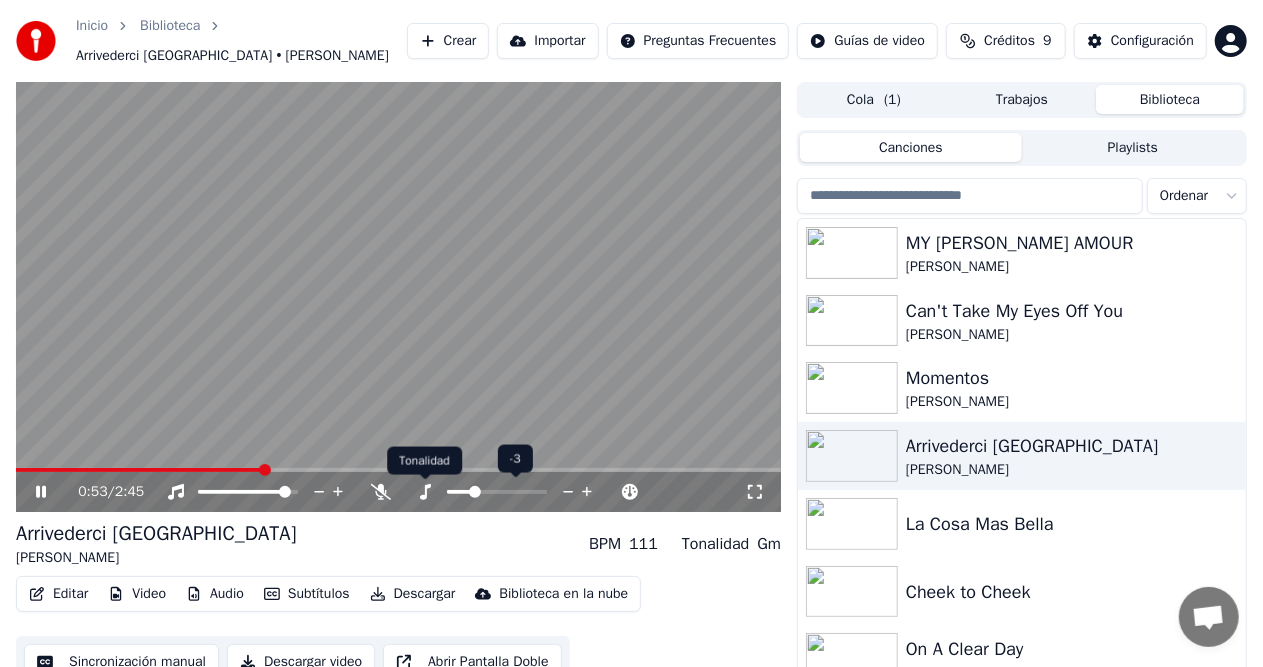 click 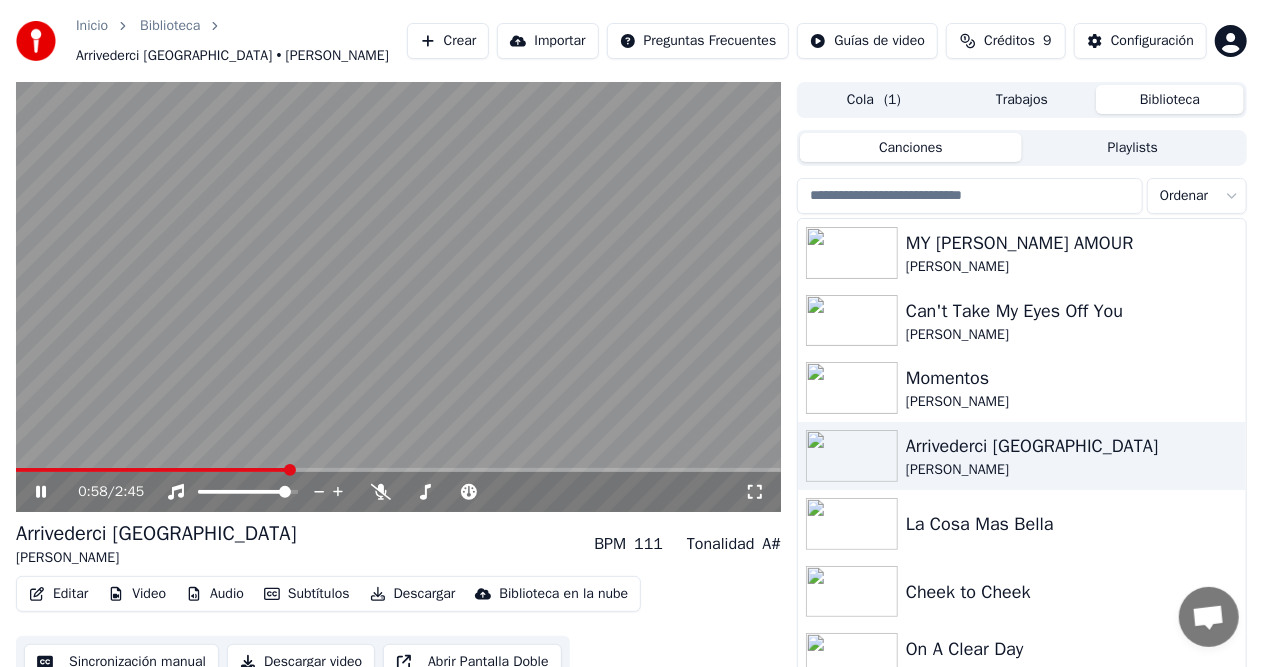 click 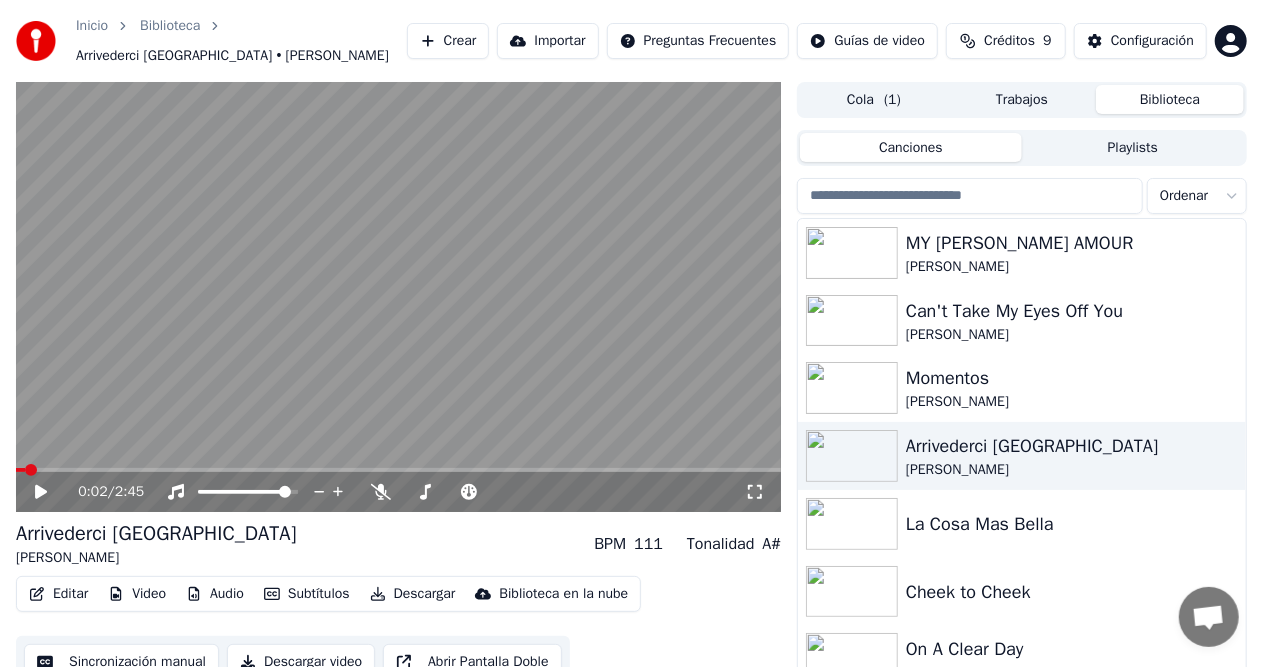 click at bounding box center [20, 470] 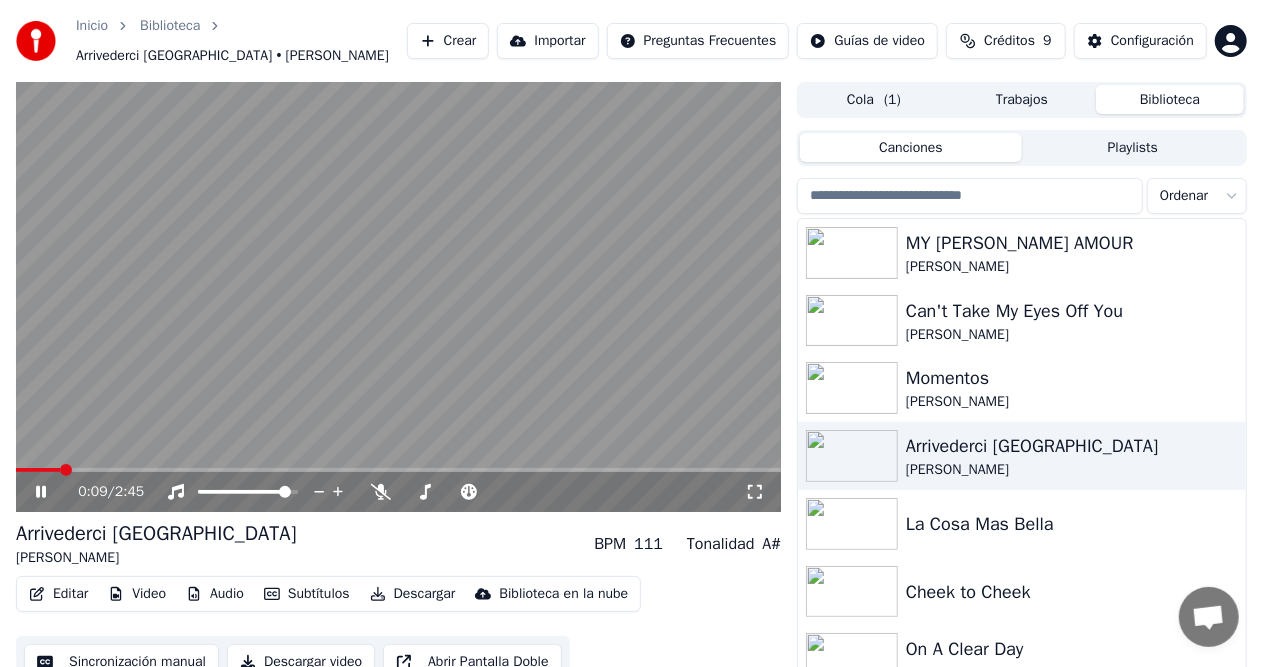click 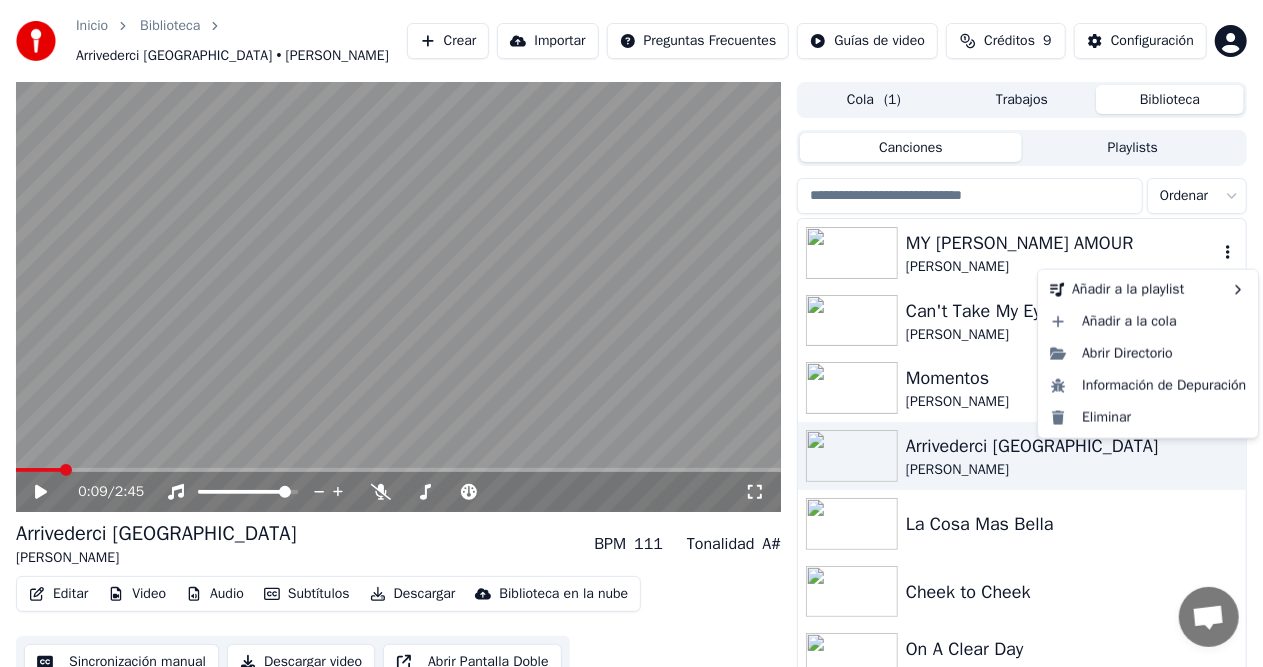 click 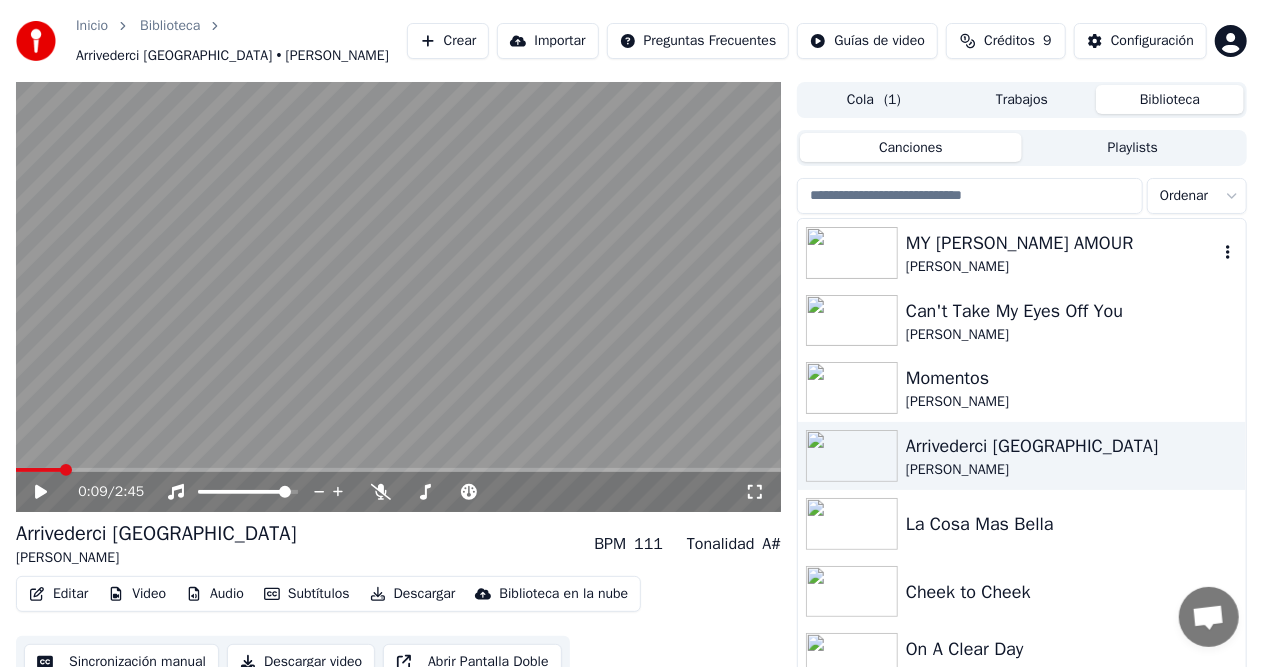 click on "MY [PERSON_NAME] AMOUR [PERSON_NAME]" at bounding box center (1022, 253) 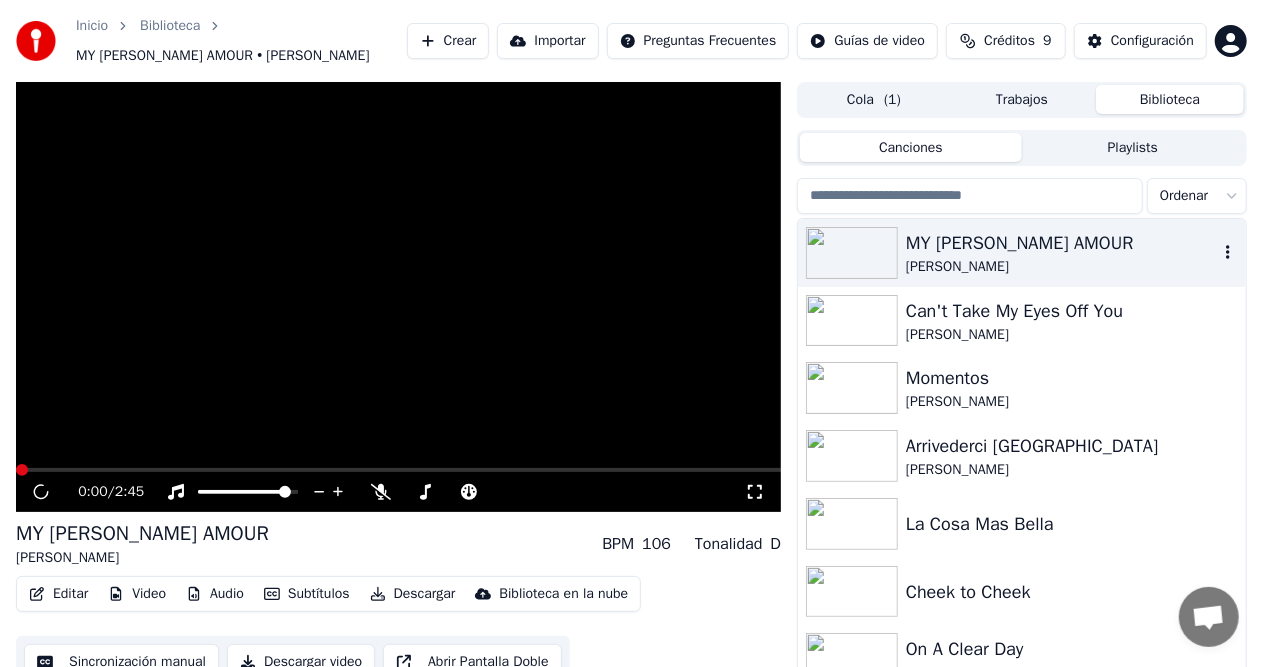 click on "[PERSON_NAME]" at bounding box center [1062, 267] 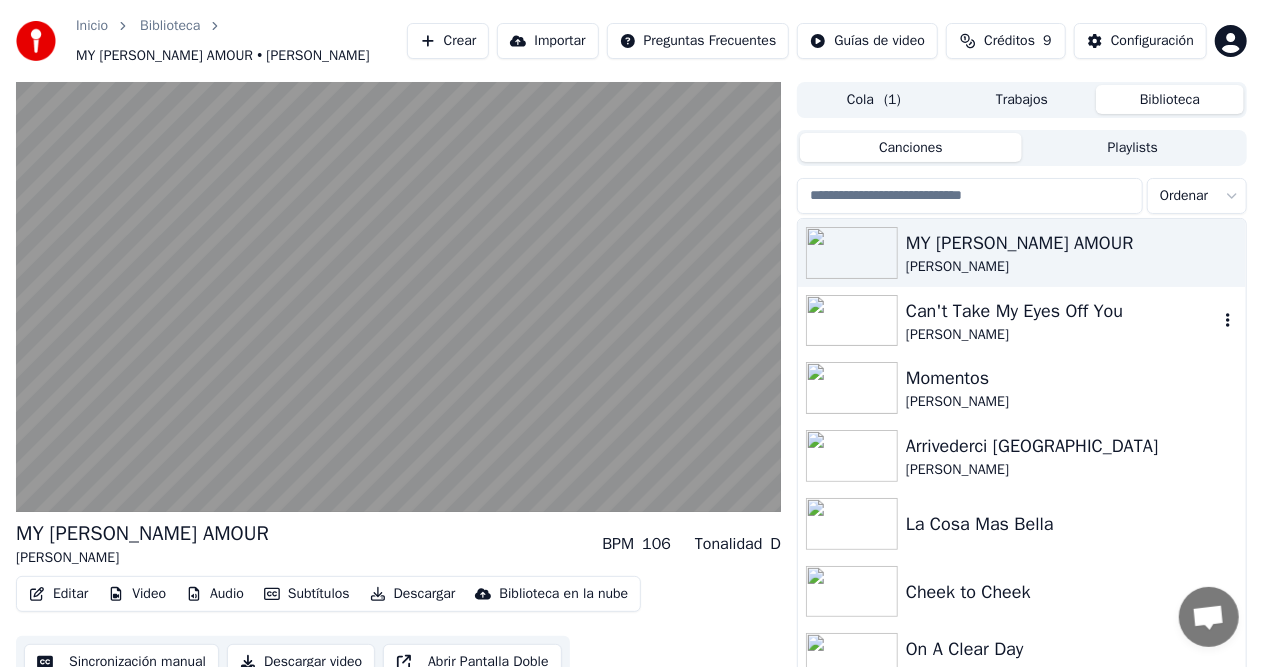click at bounding box center (852, 321) 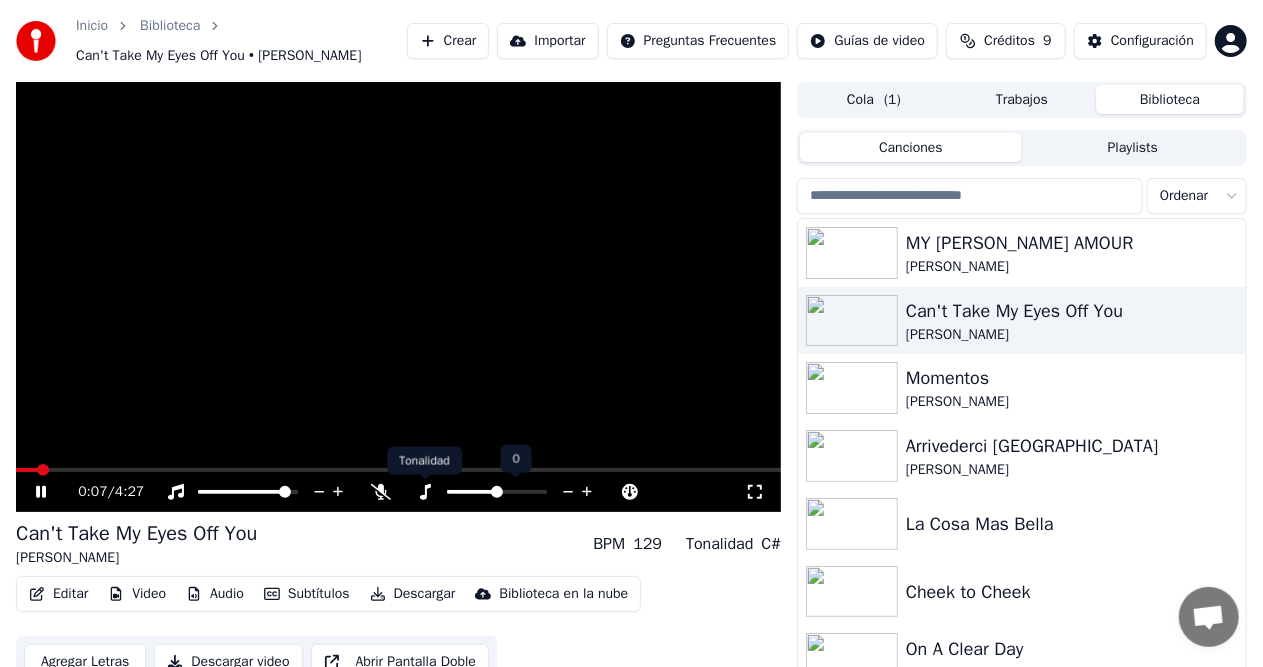 click at bounding box center [505, 492] 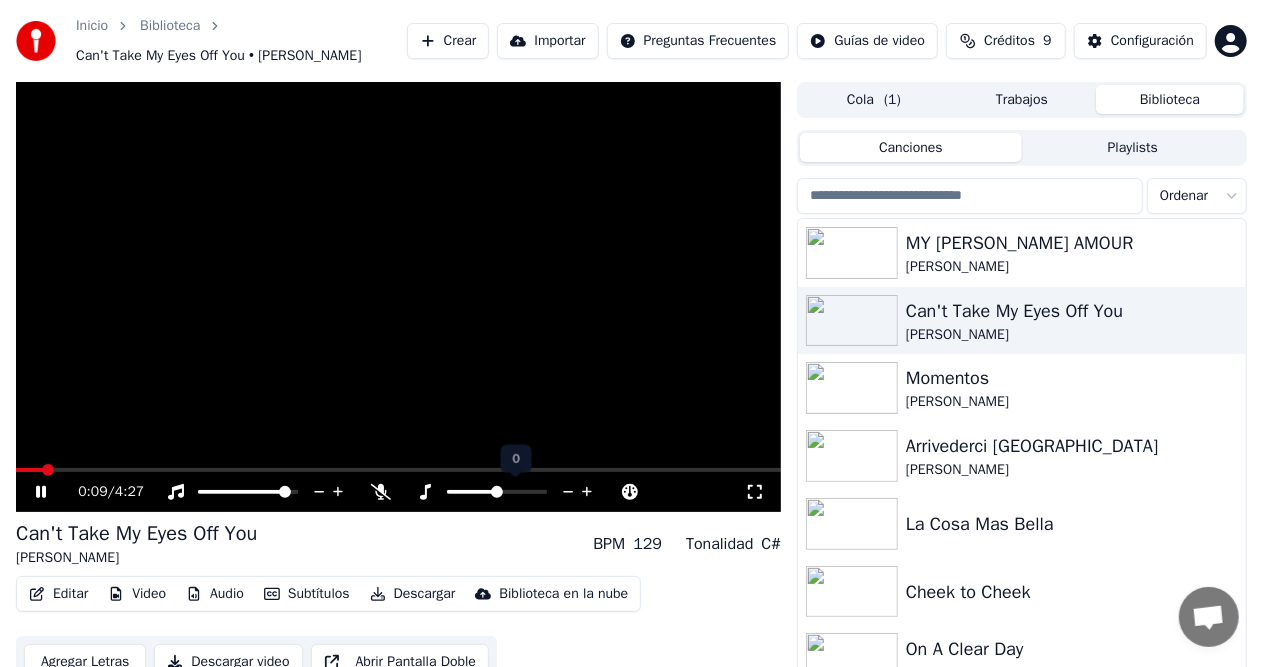 click 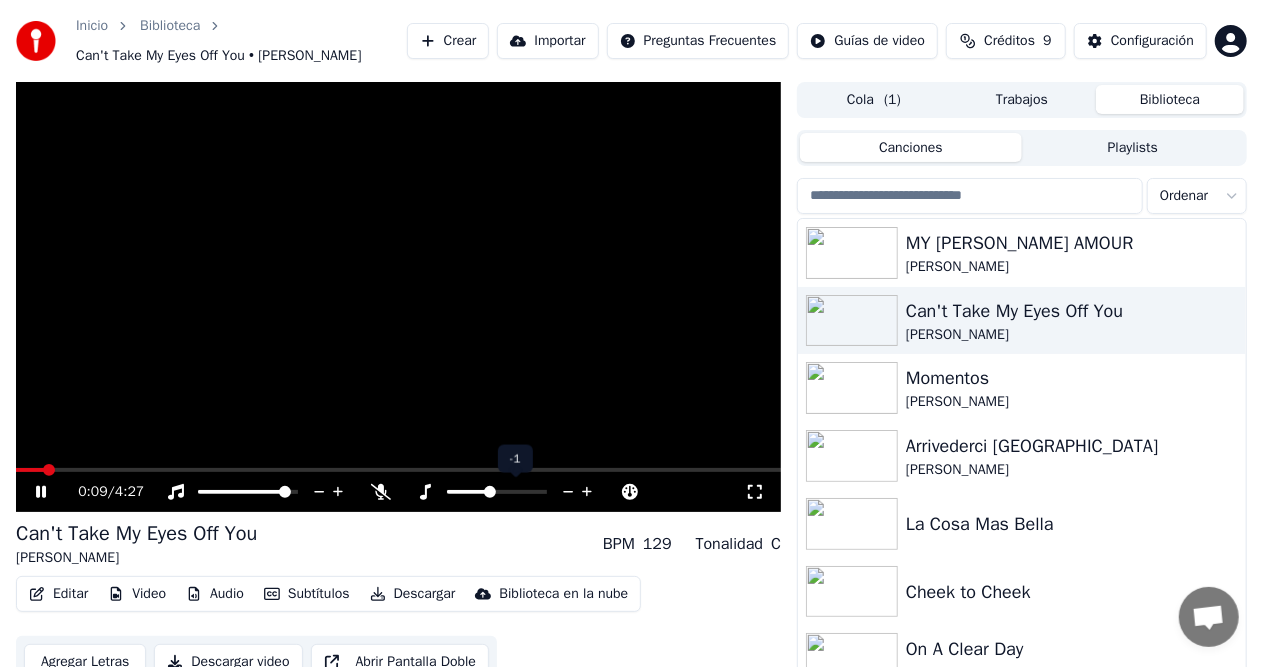 click 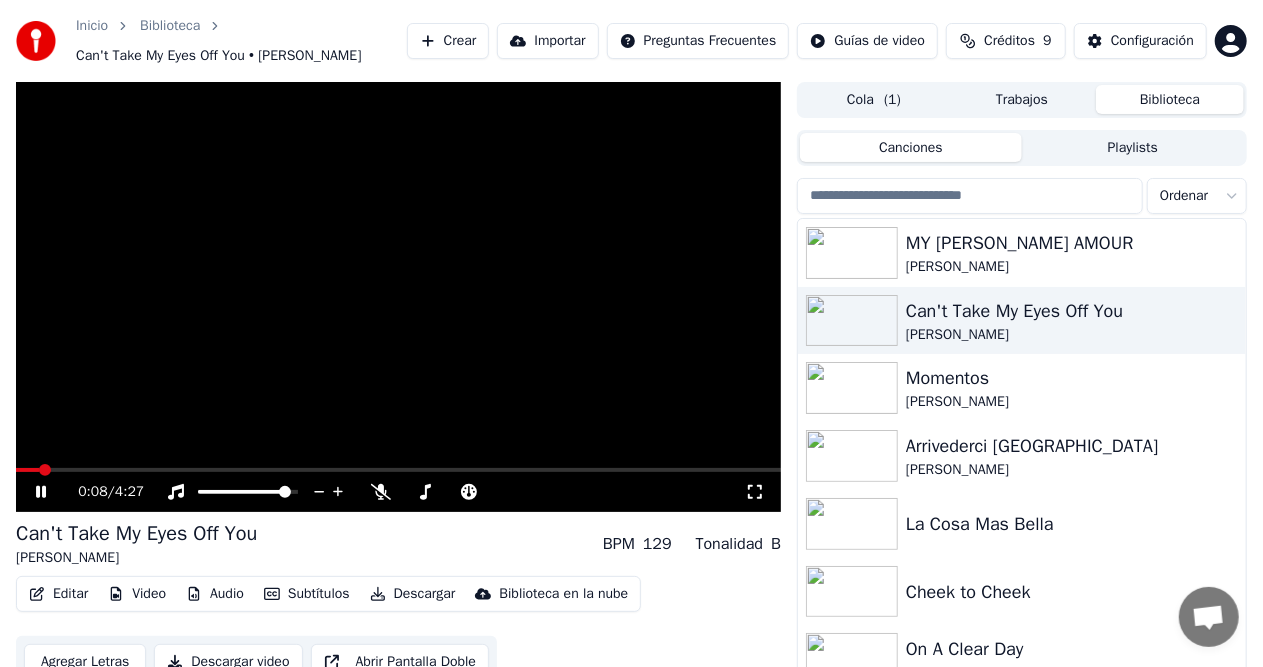 click at bounding box center (27, 470) 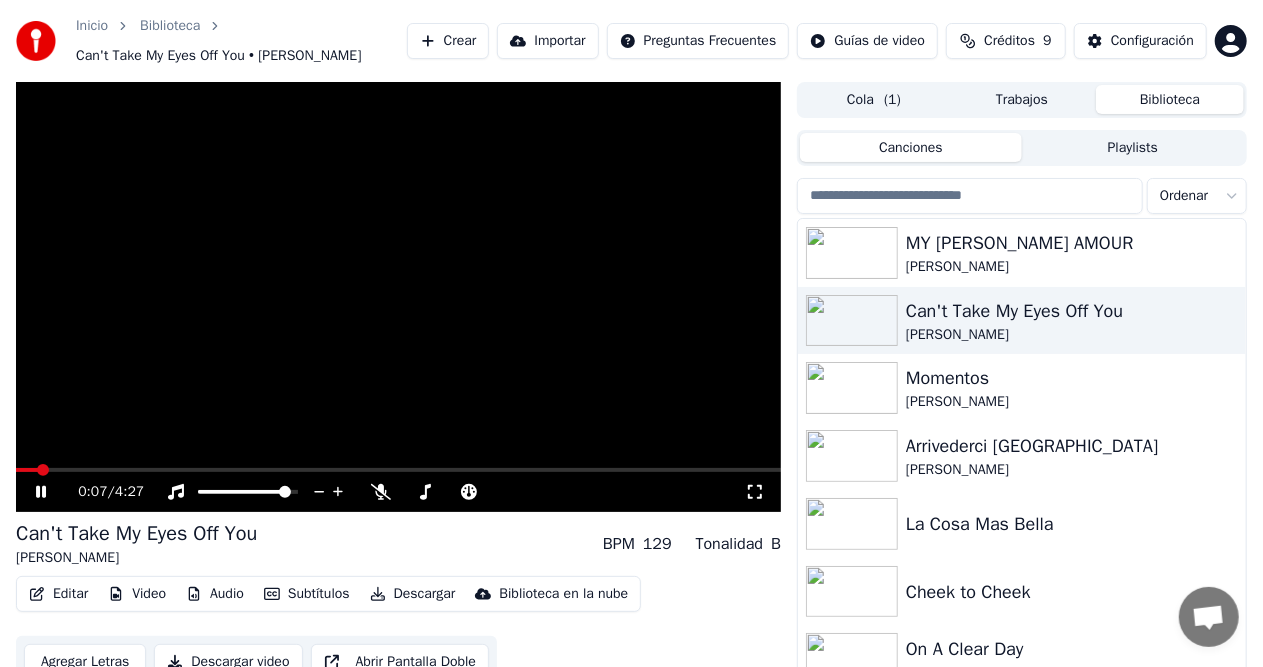click on "0:07  /  4:27" at bounding box center (398, 492) 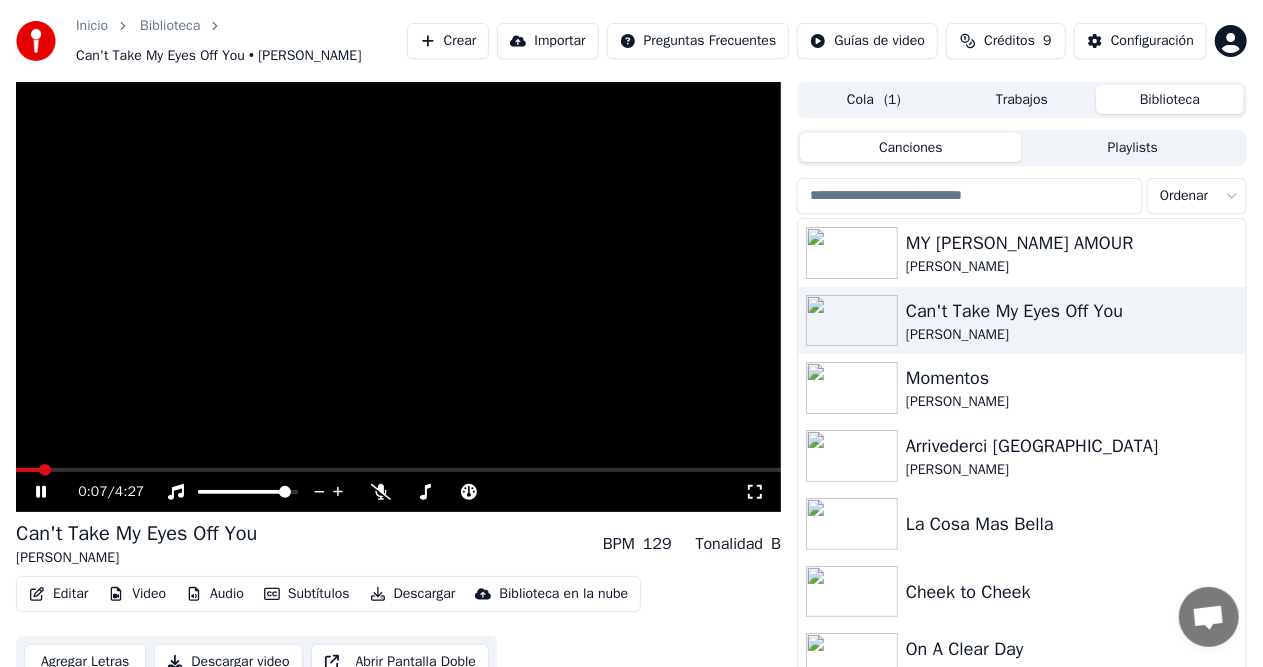 click at bounding box center (398, 297) 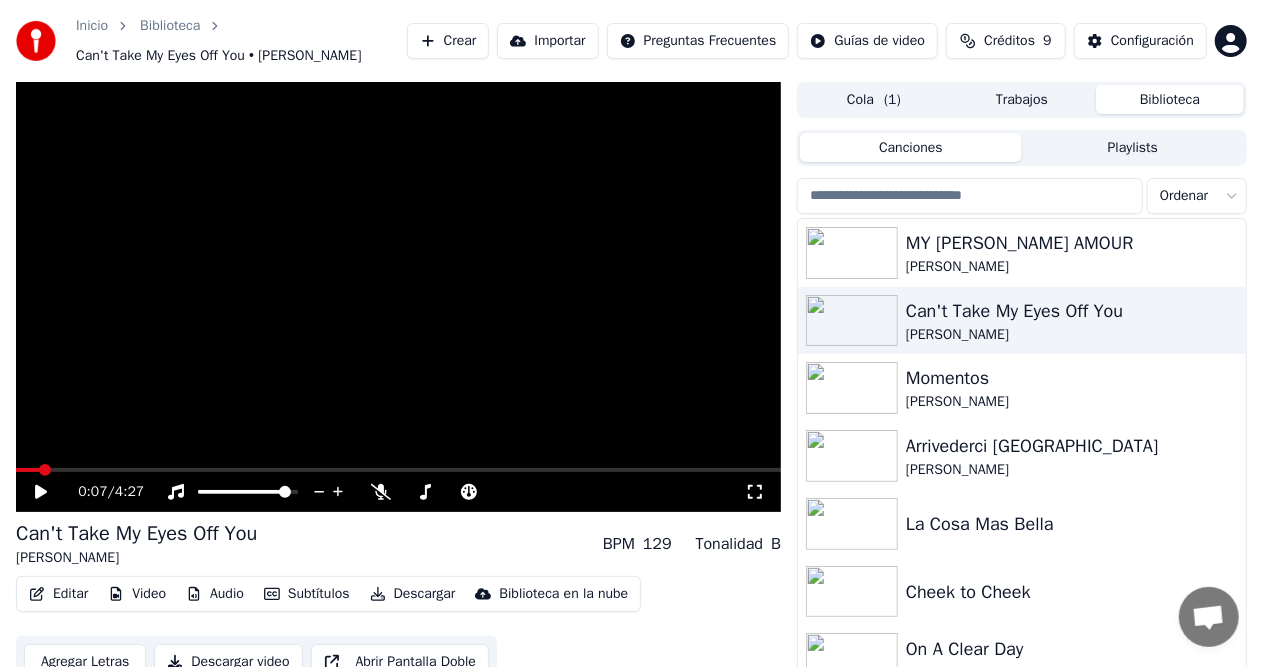 click on "0:07  /  4:27" at bounding box center (398, 297) 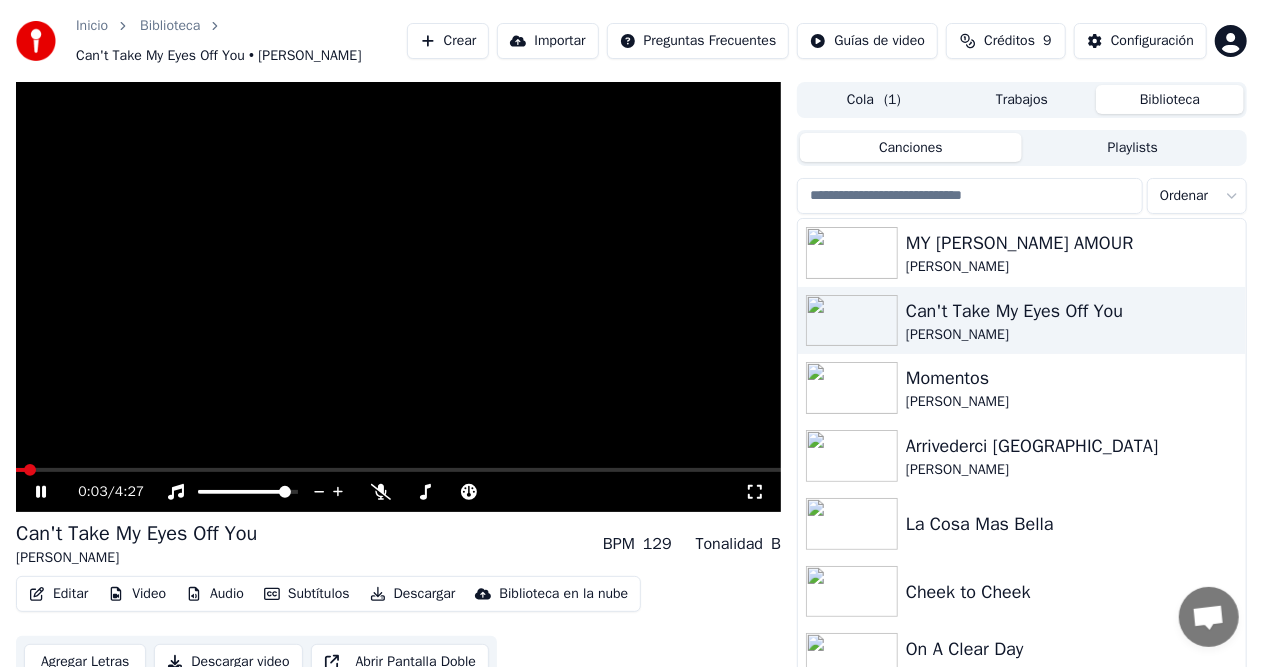 click at bounding box center (20, 470) 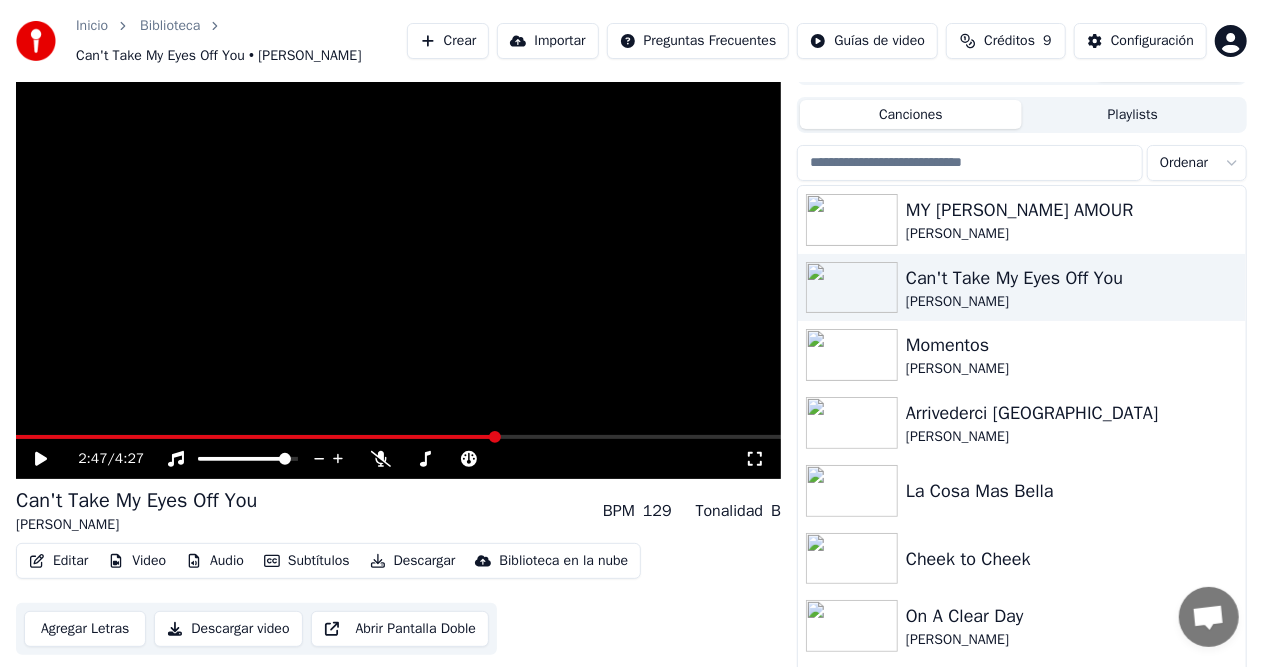 scroll, scrollTop: 51, scrollLeft: 0, axis: vertical 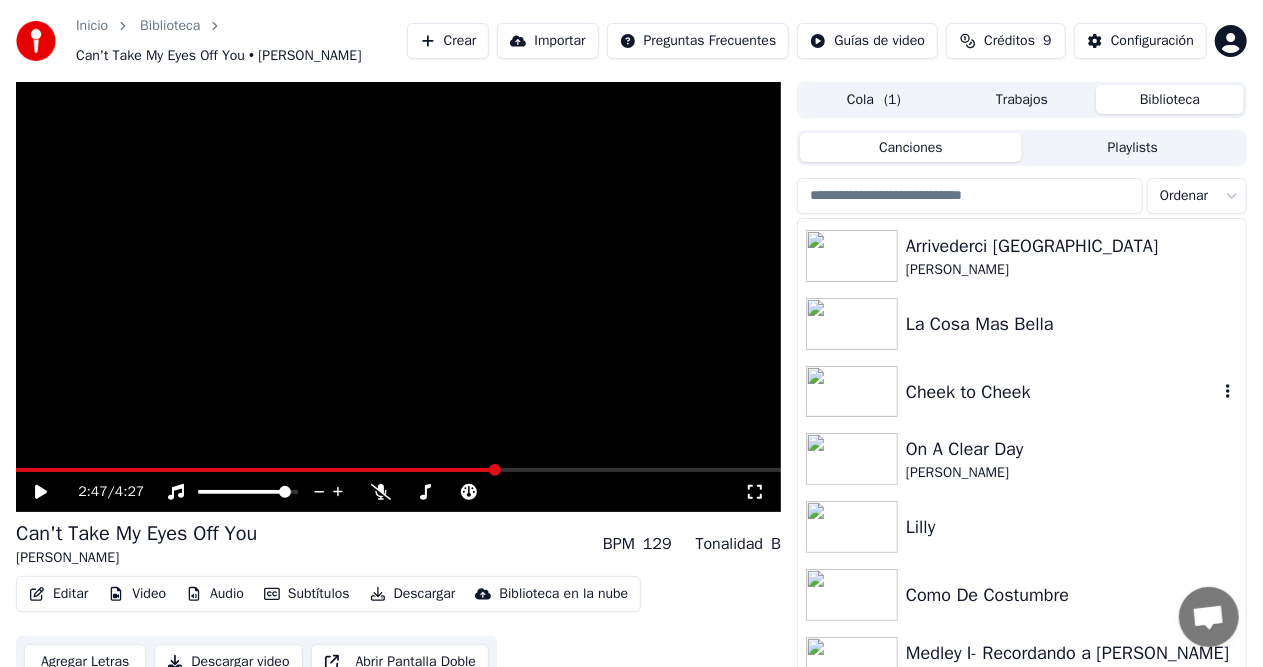 click on "Cheek to Cheek" at bounding box center [1062, 392] 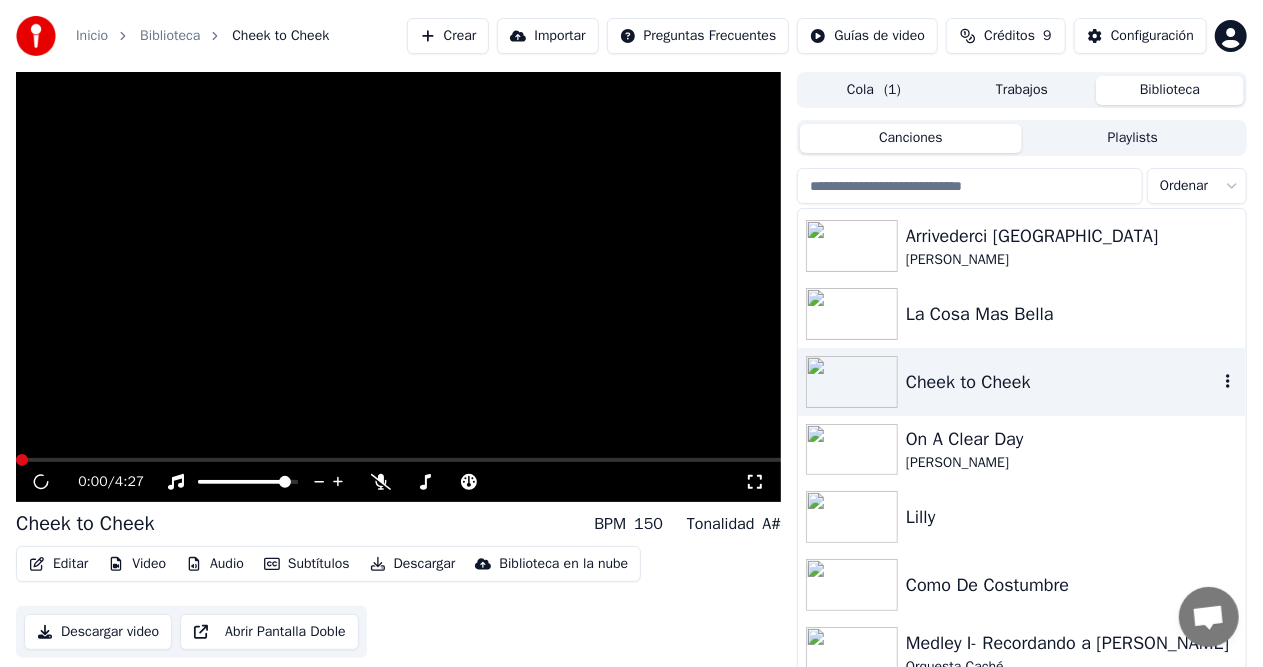 click on "Cheek to Cheek" at bounding box center [1062, 382] 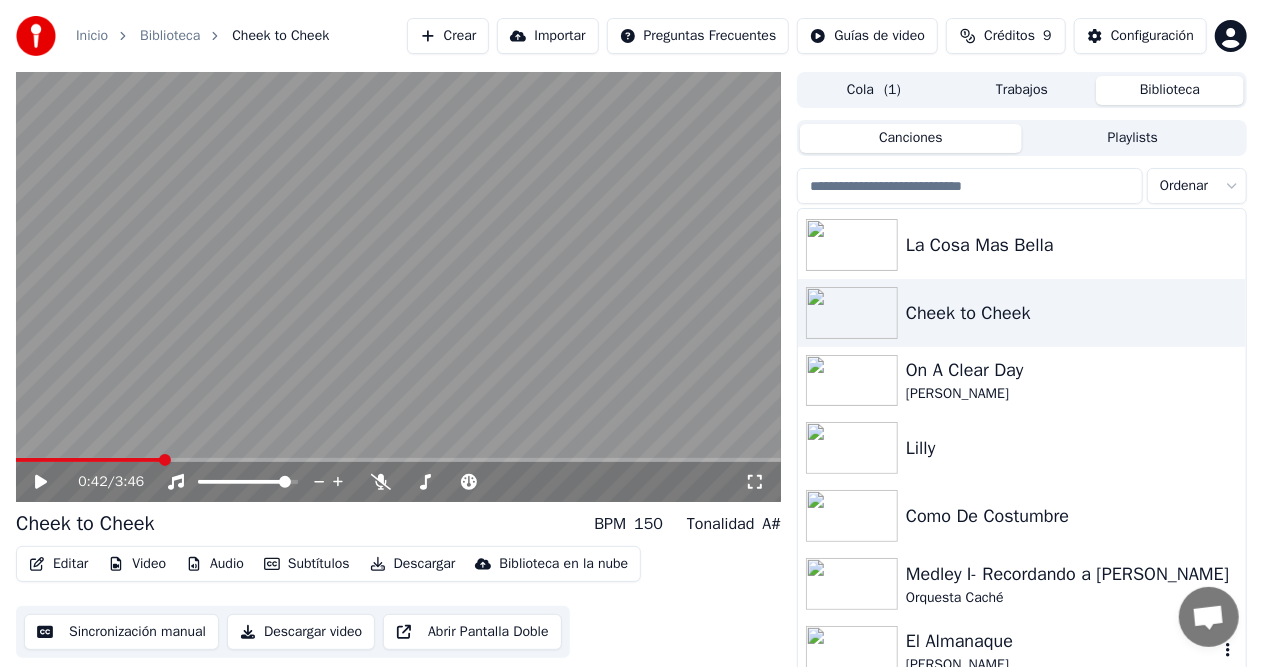 scroll, scrollTop: 236, scrollLeft: 0, axis: vertical 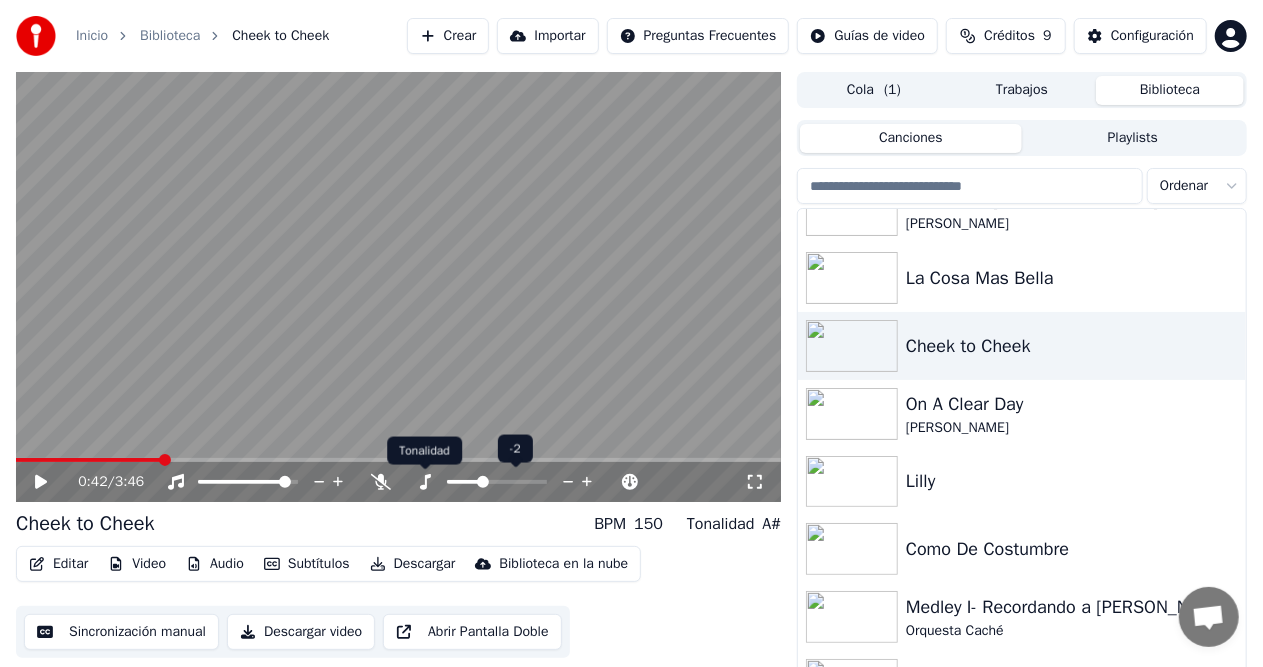 click 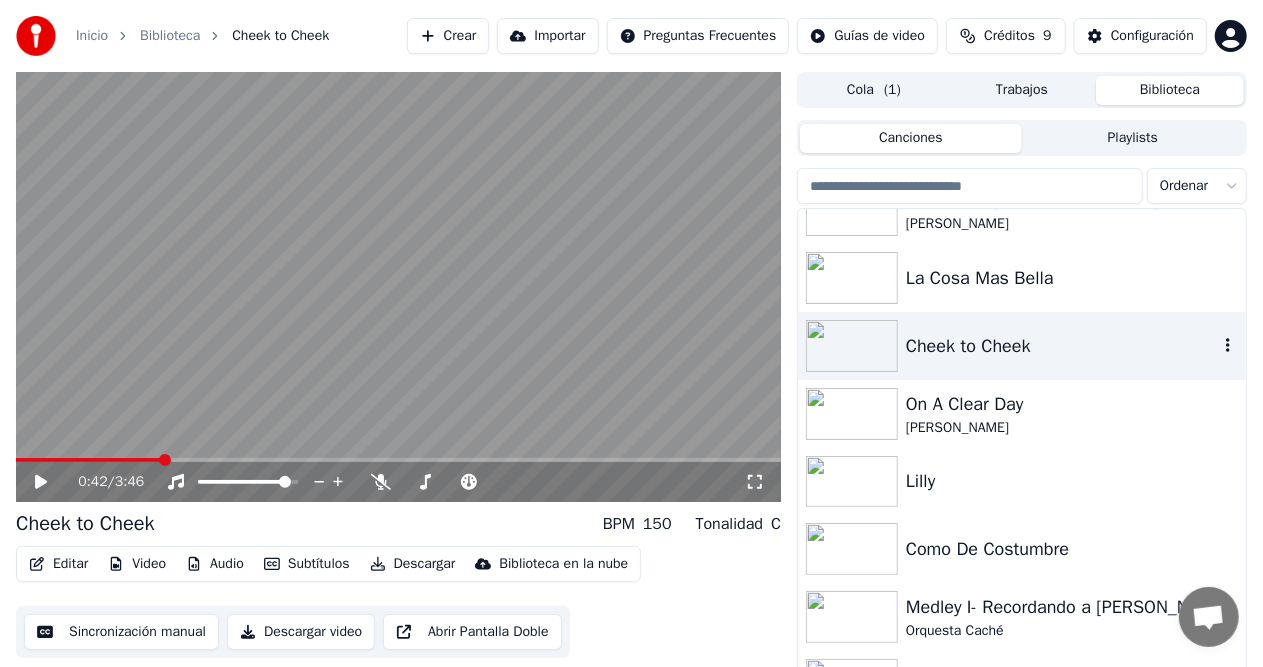 click at bounding box center [852, 346] 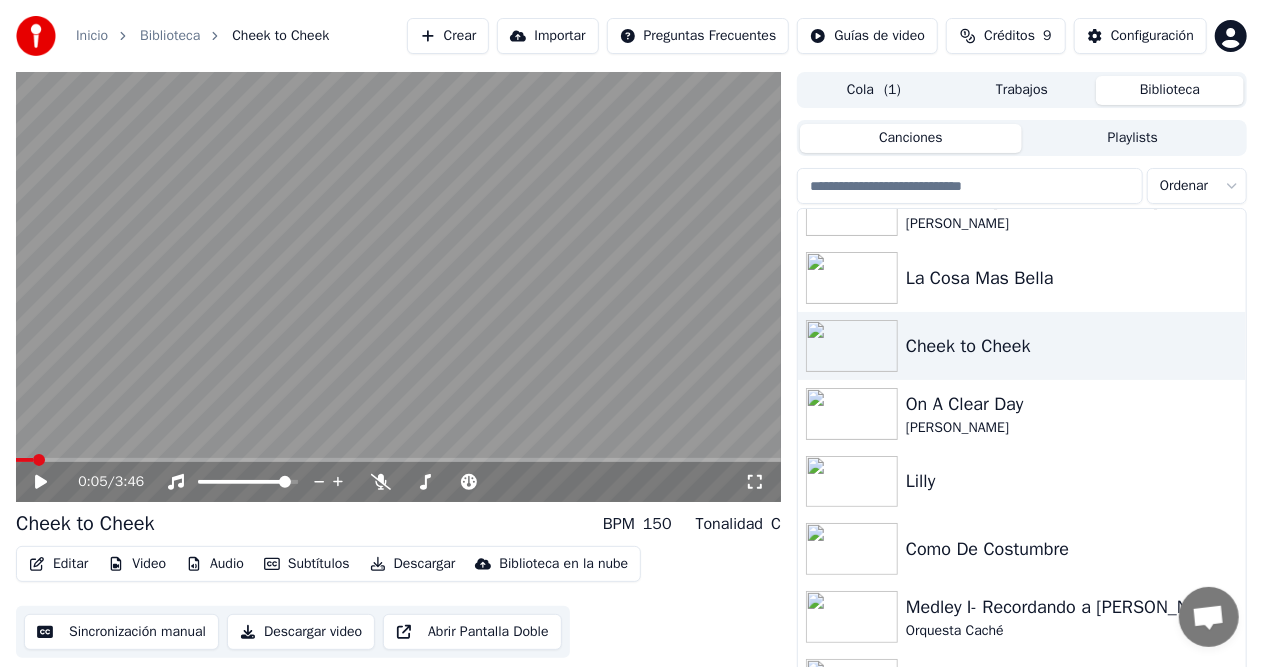 click at bounding box center (24, 460) 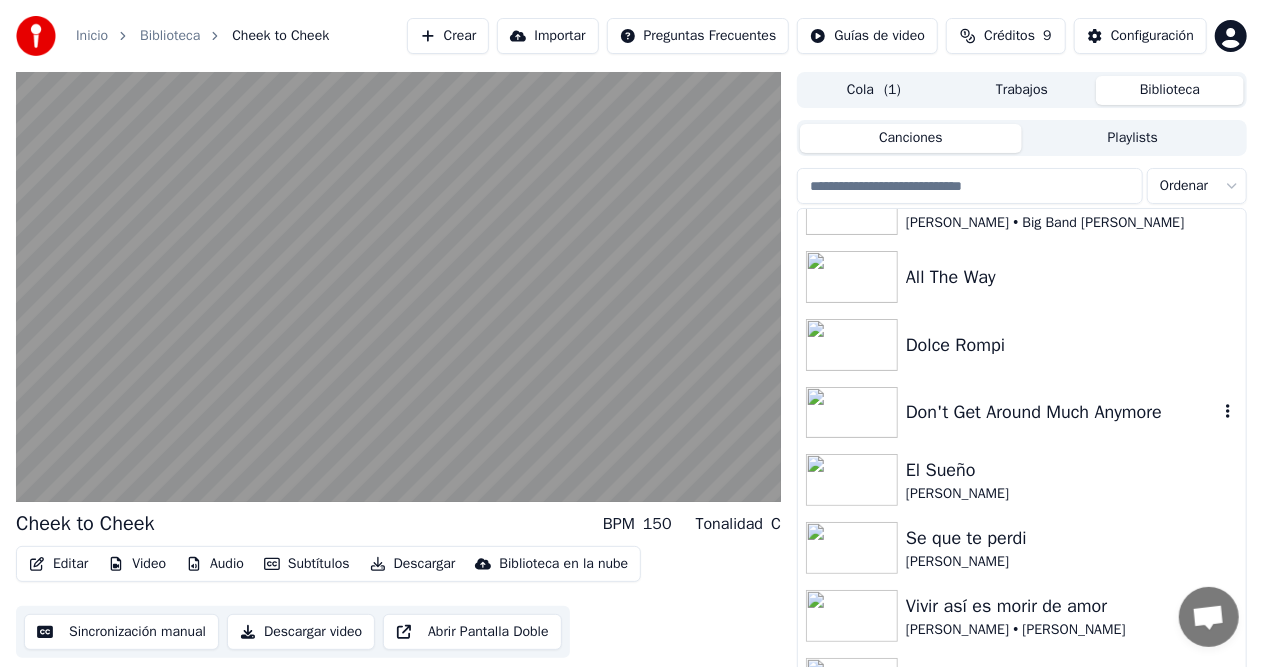 scroll, scrollTop: 1062, scrollLeft: 0, axis: vertical 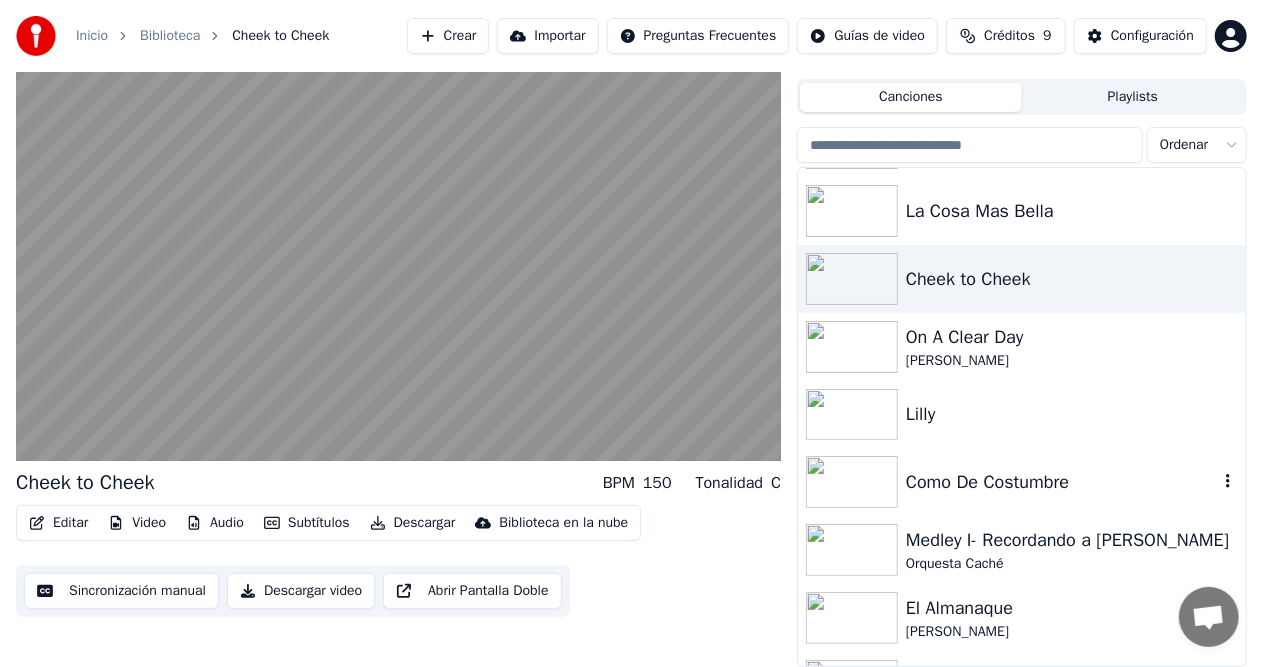 click on "Como De Costumbre" at bounding box center (1062, 482) 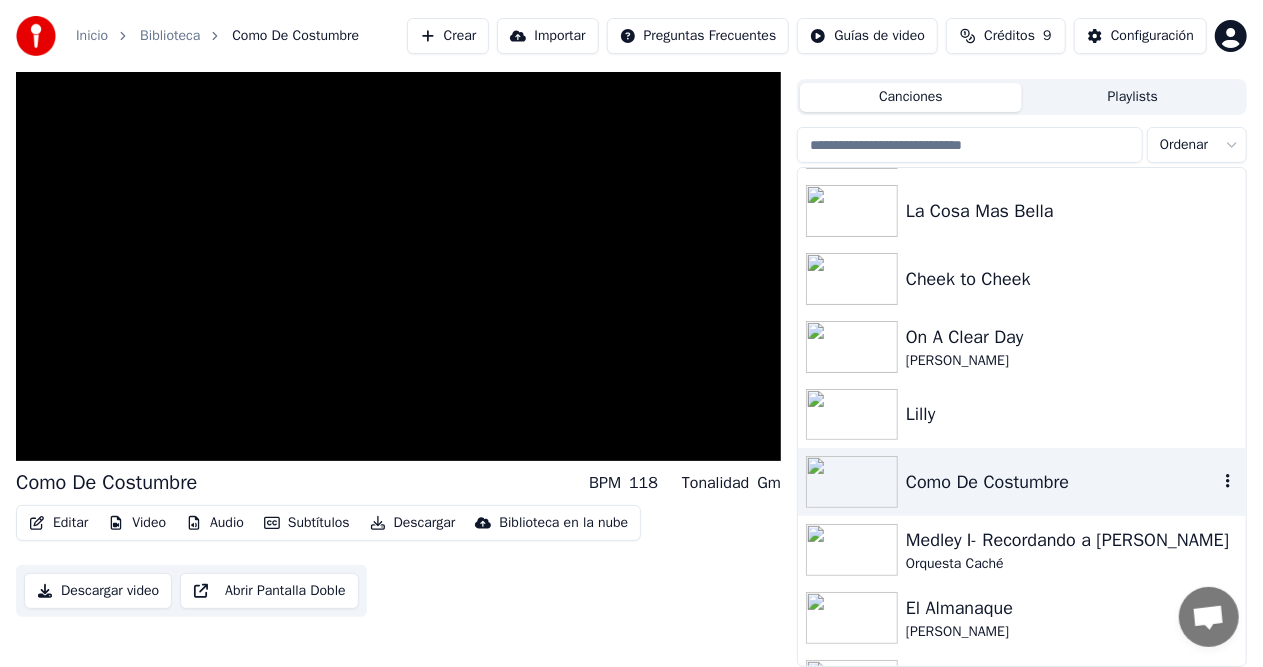 click on "Como De Costumbre" at bounding box center [1062, 482] 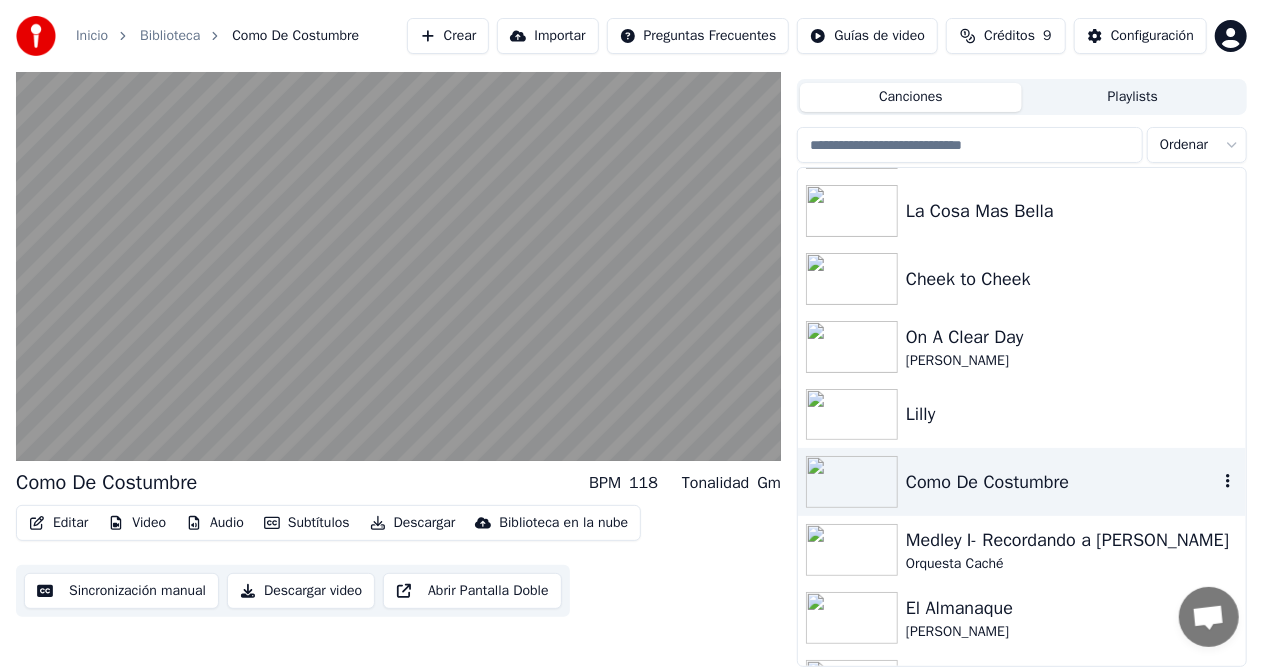 scroll, scrollTop: 698, scrollLeft: 0, axis: vertical 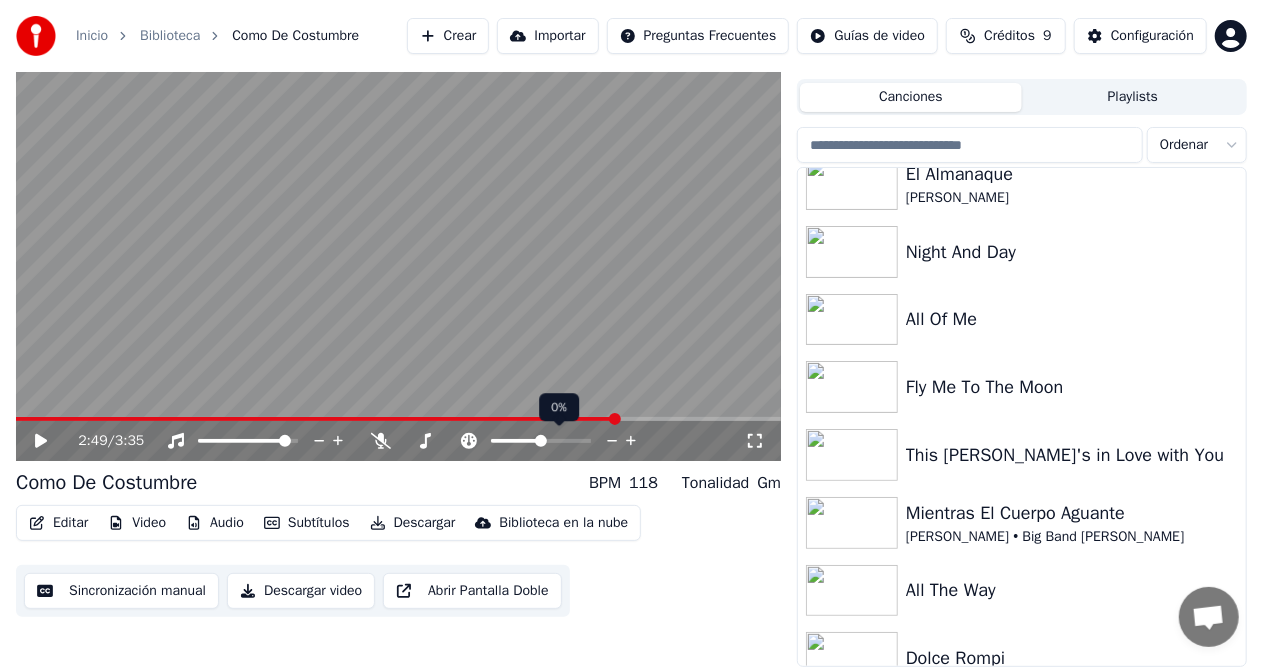 click 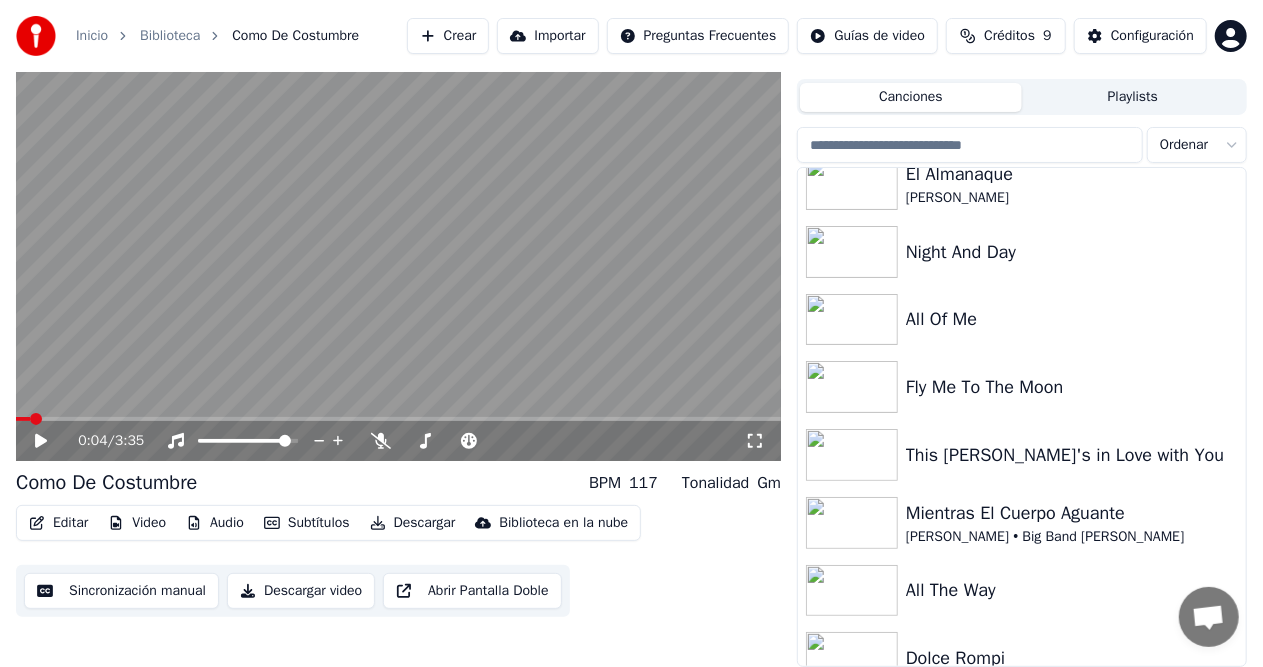 click at bounding box center [23, 419] 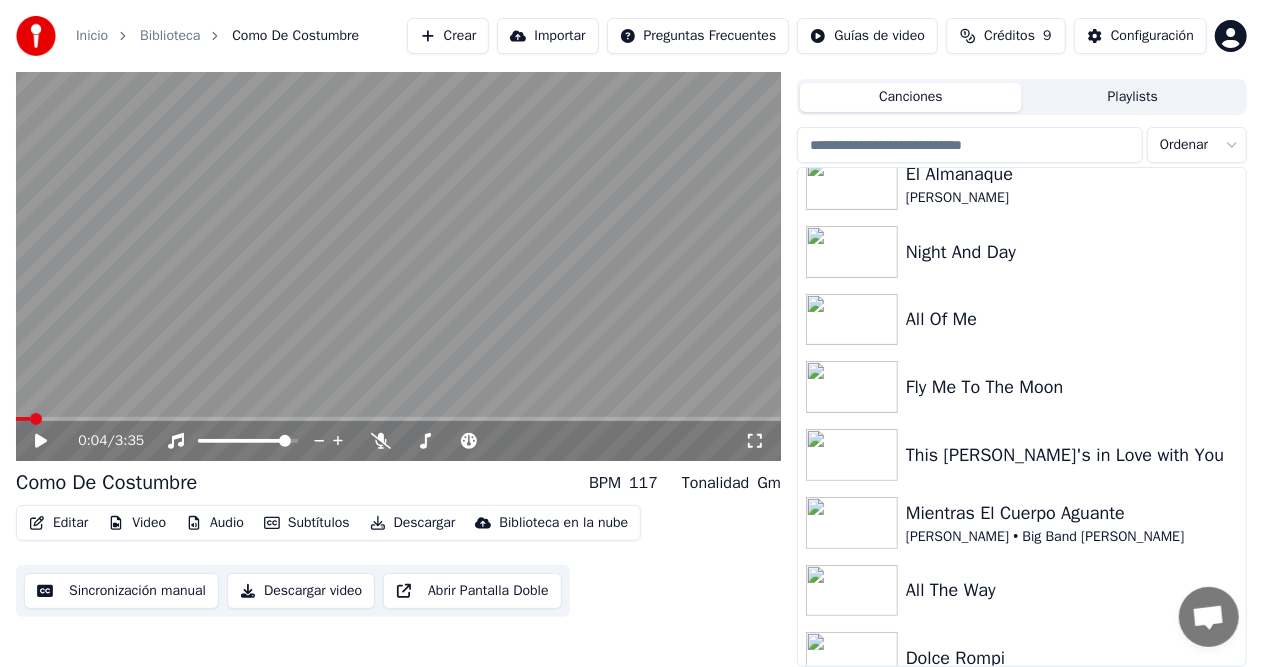 click 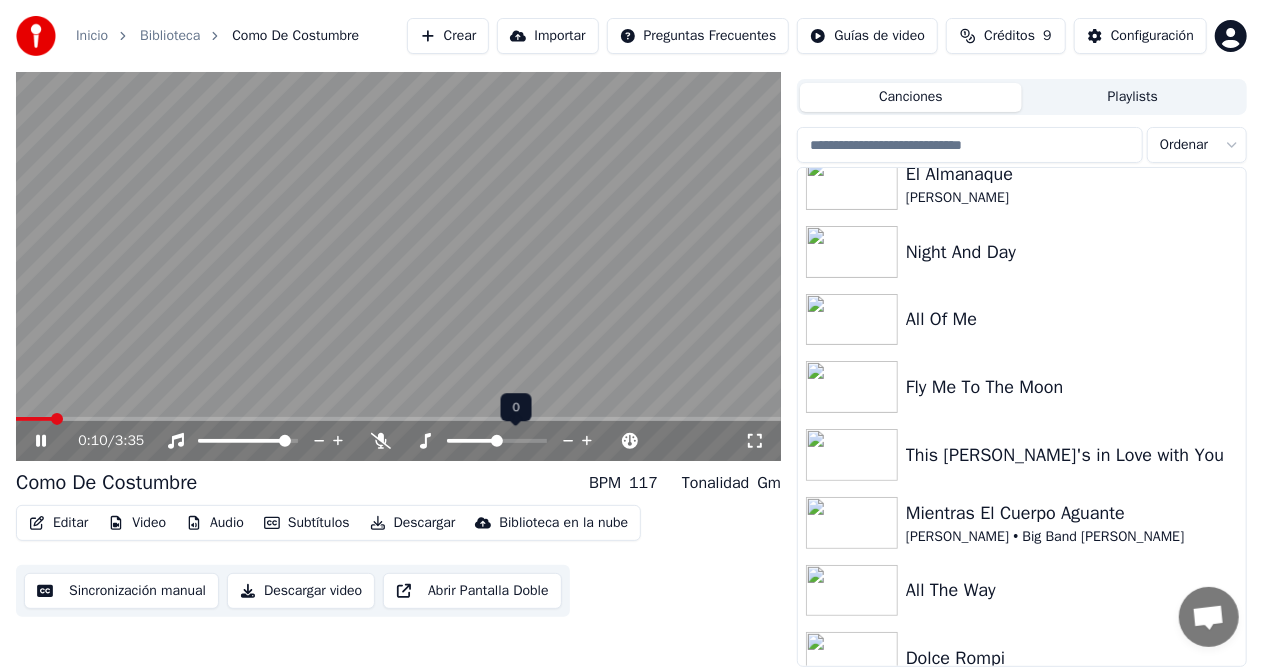 click 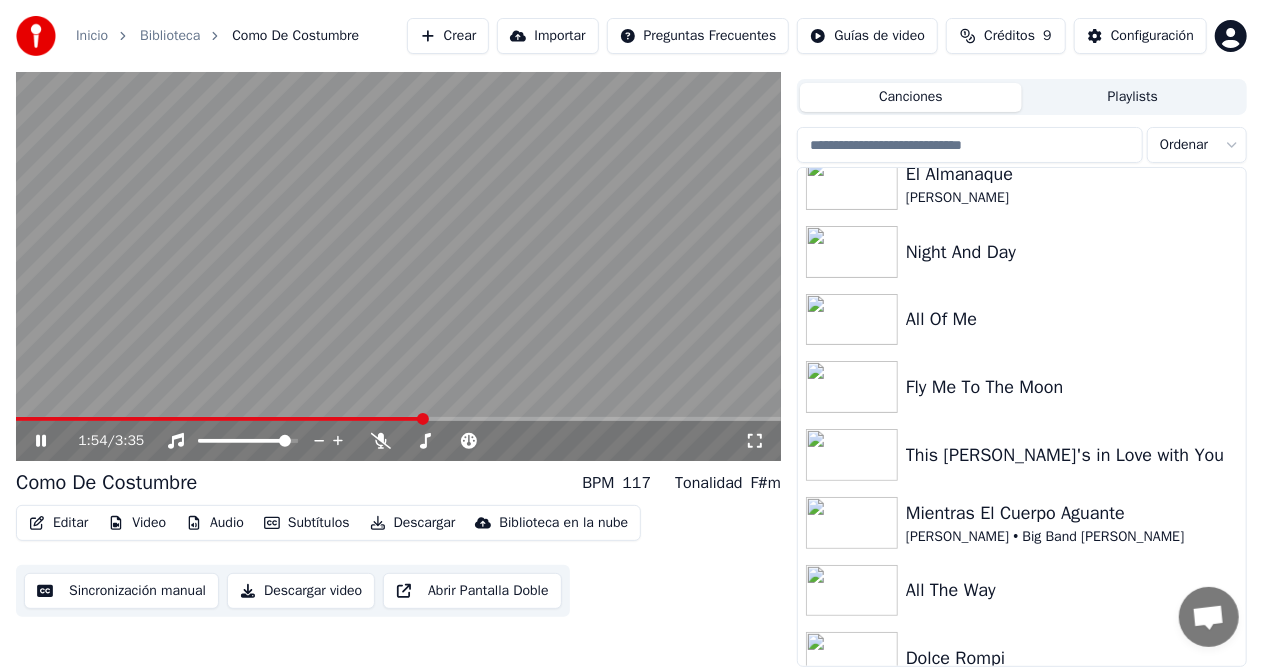 click 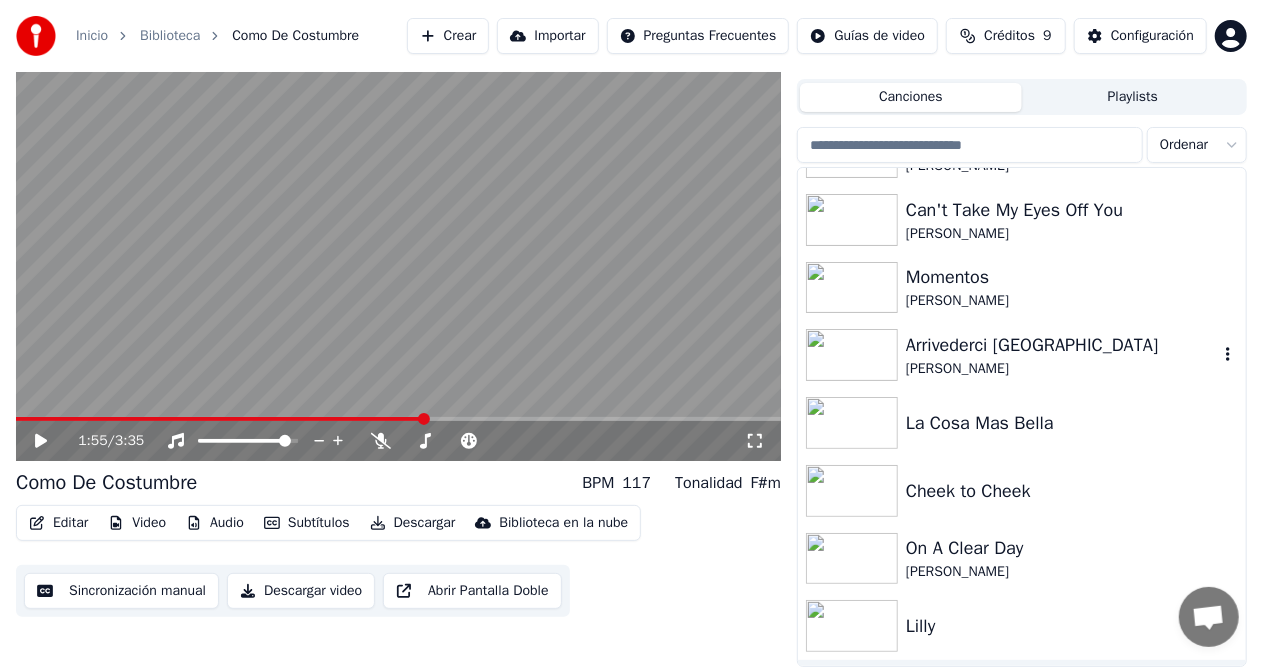 scroll, scrollTop: 0, scrollLeft: 0, axis: both 